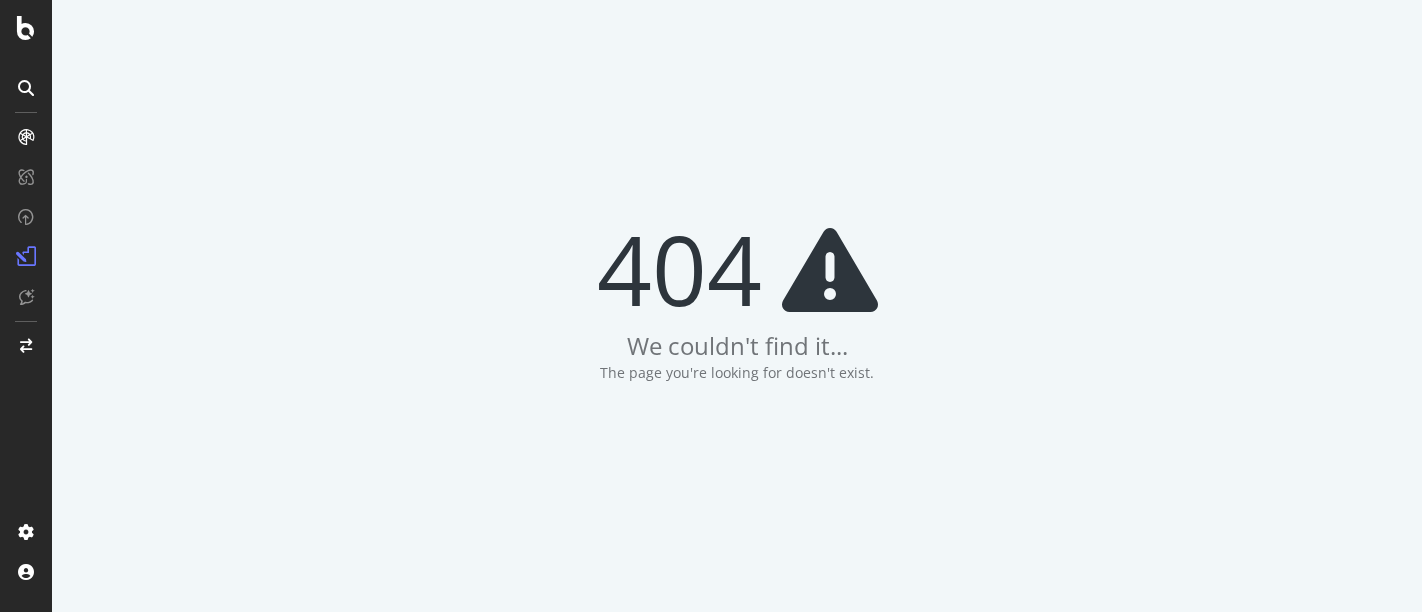 scroll, scrollTop: 0, scrollLeft: 0, axis: both 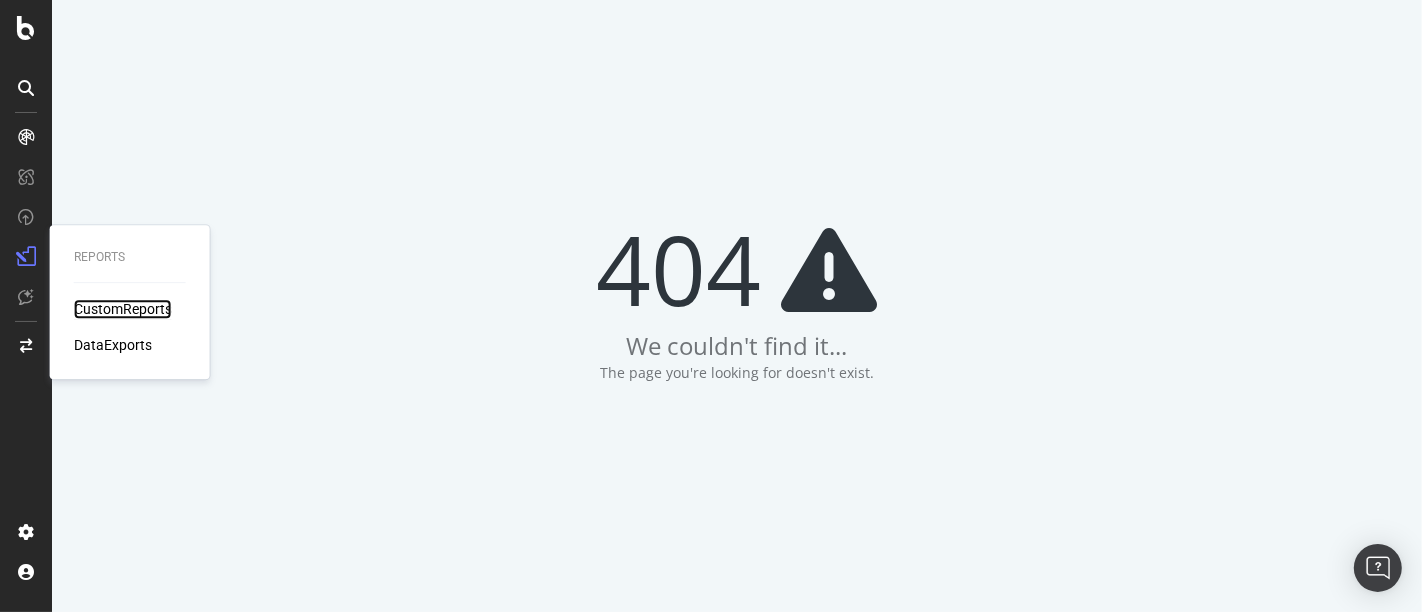click on "CustomReports" at bounding box center (123, 309) 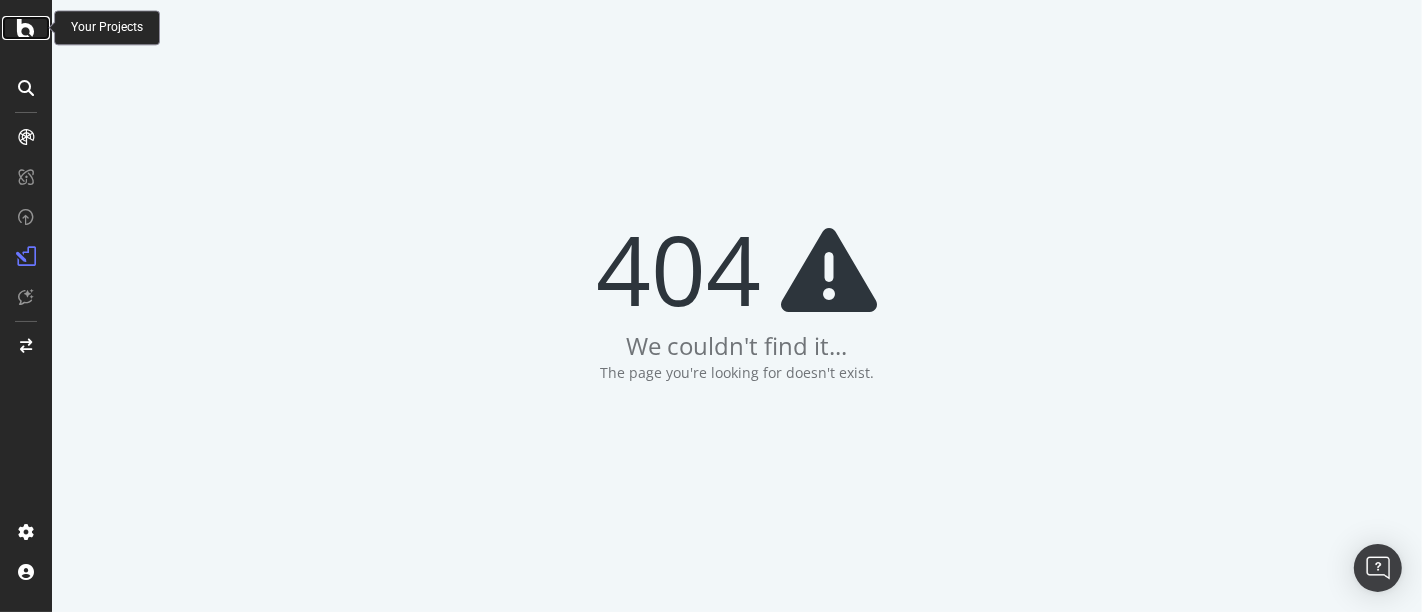 click at bounding box center [26, 28] 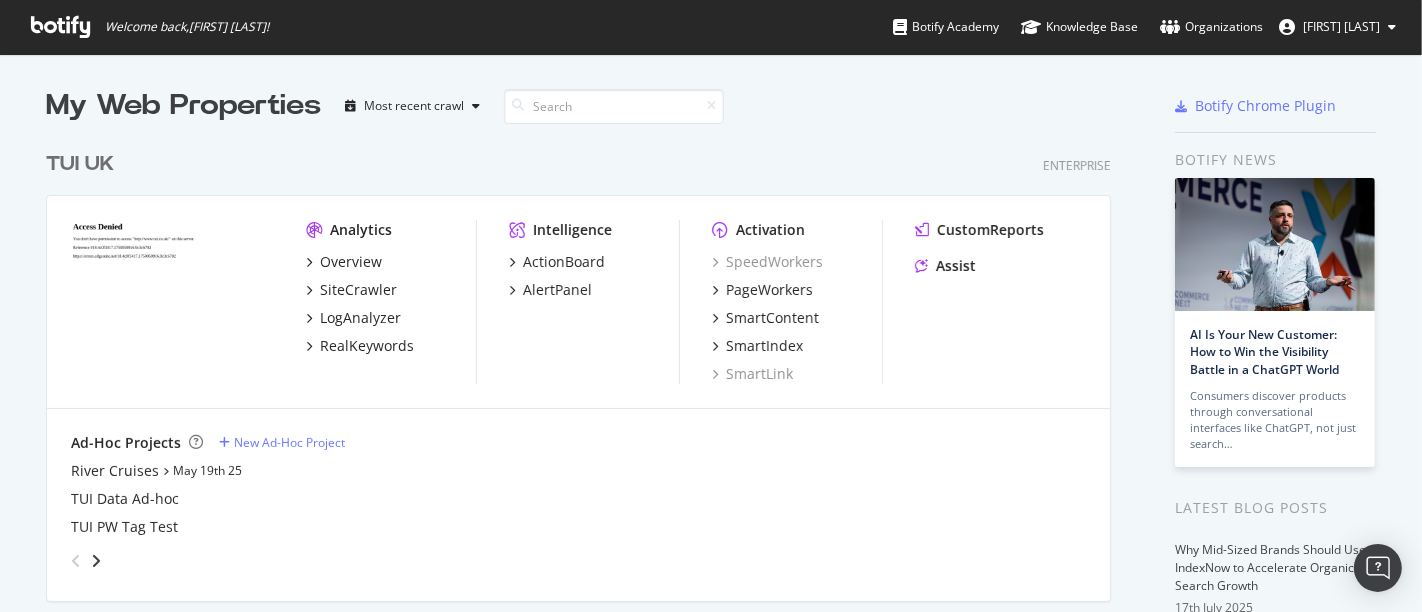 scroll, scrollTop: 18, scrollLeft: 17, axis: both 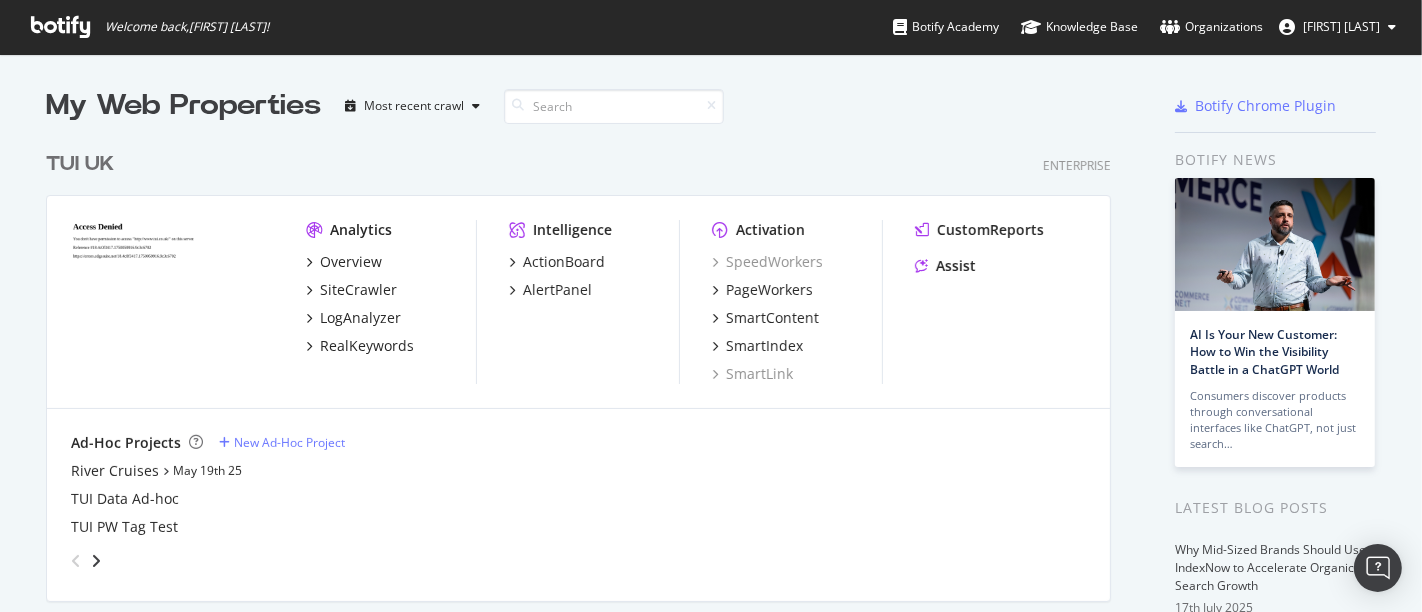 click at bounding box center [60, 27] 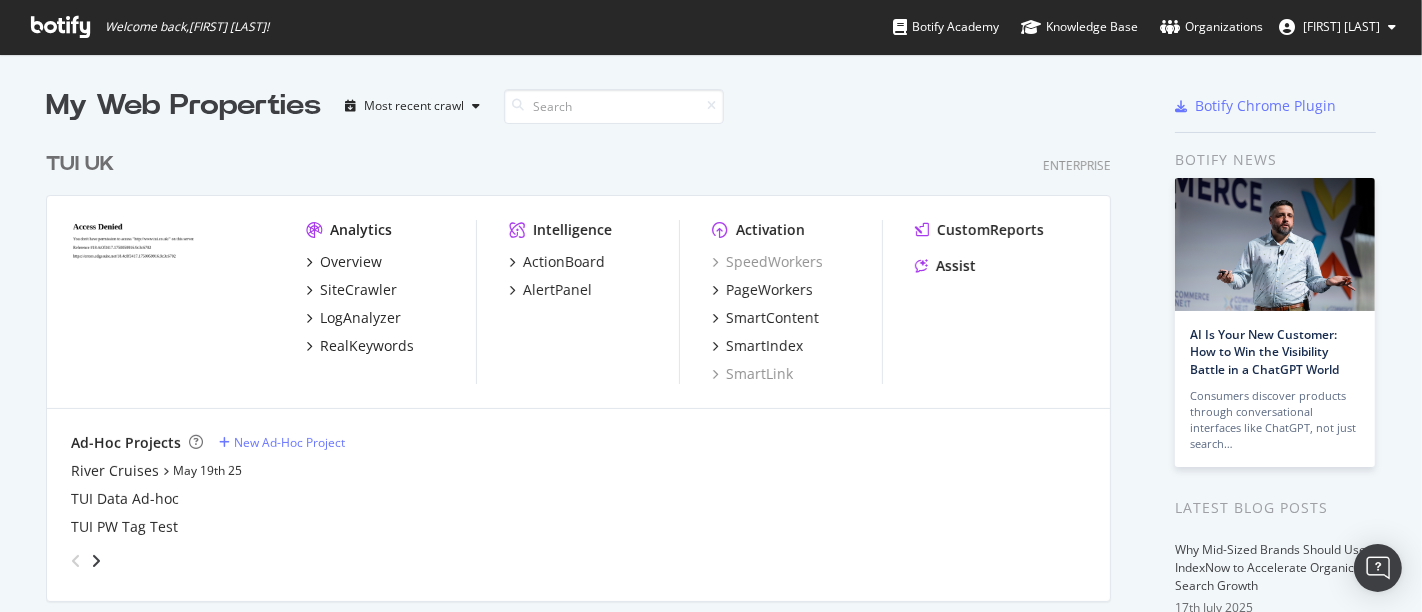 scroll, scrollTop: 644, scrollLeft: 0, axis: vertical 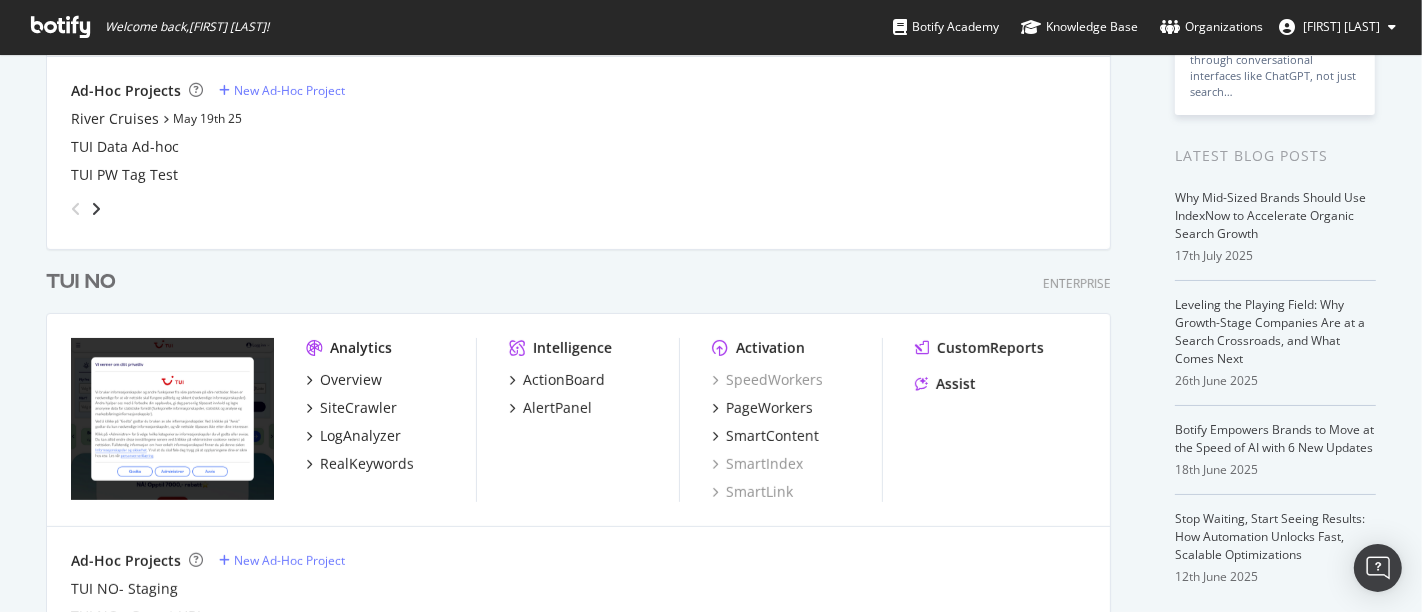 click on "TUI NO" at bounding box center [81, 282] 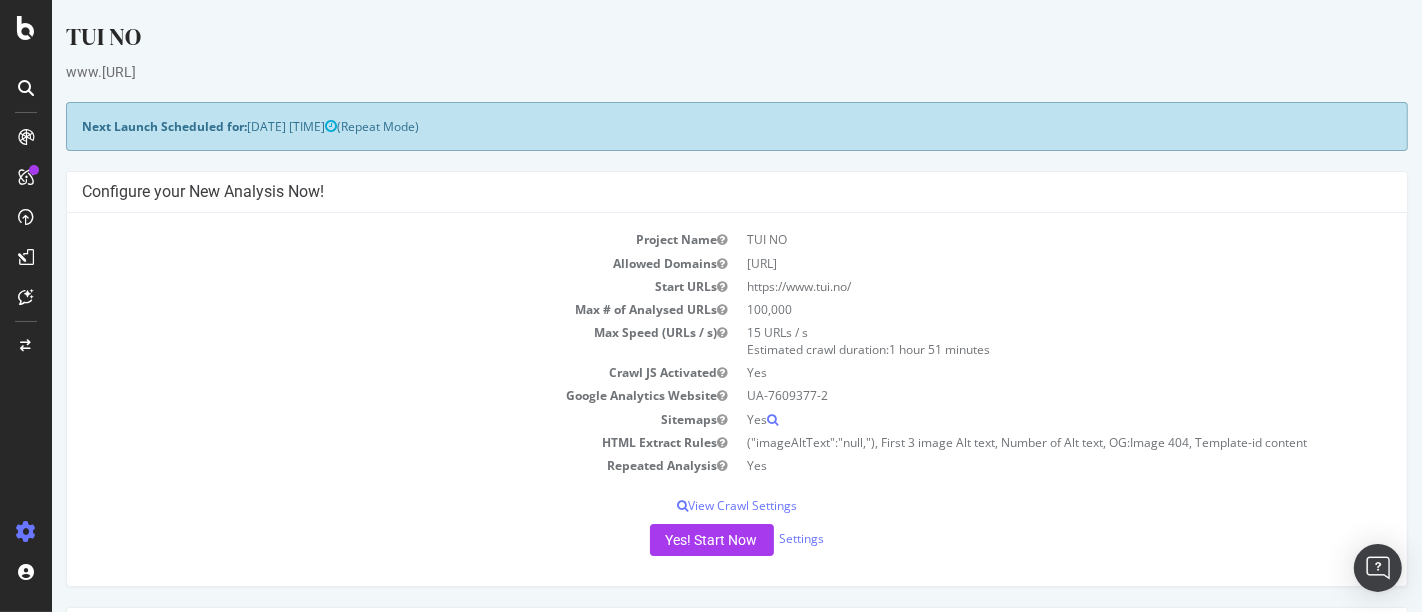 scroll, scrollTop: 0, scrollLeft: 0, axis: both 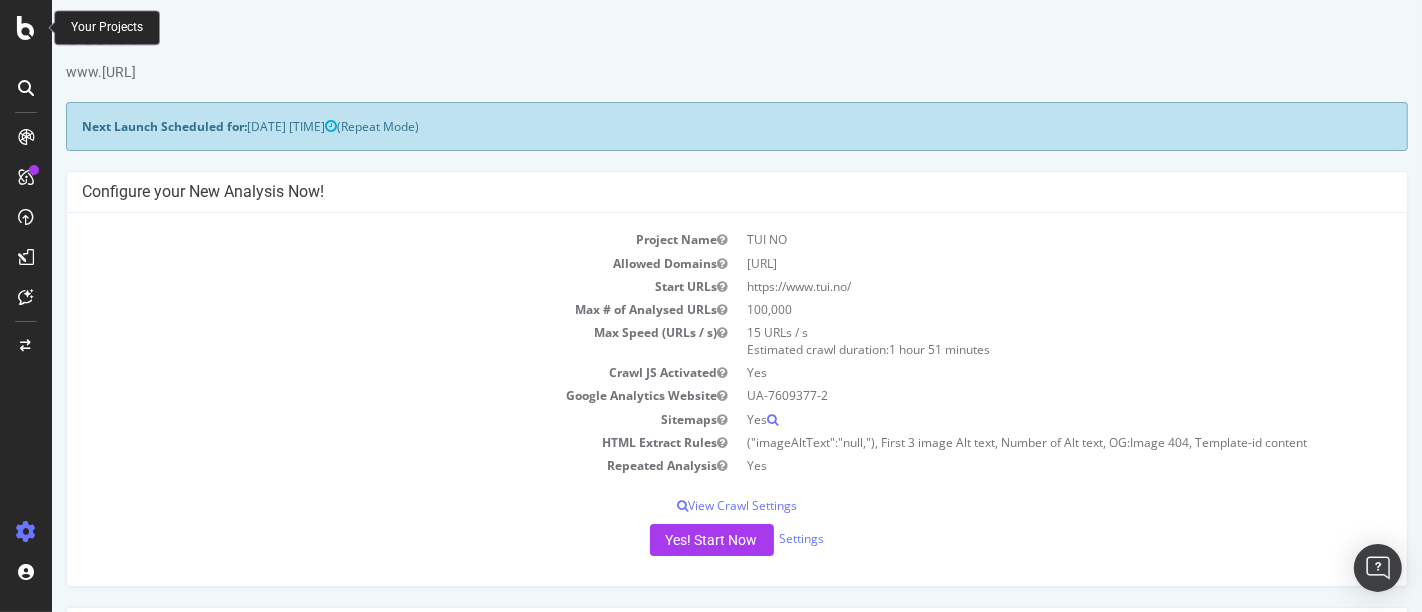 click at bounding box center [26, 28] 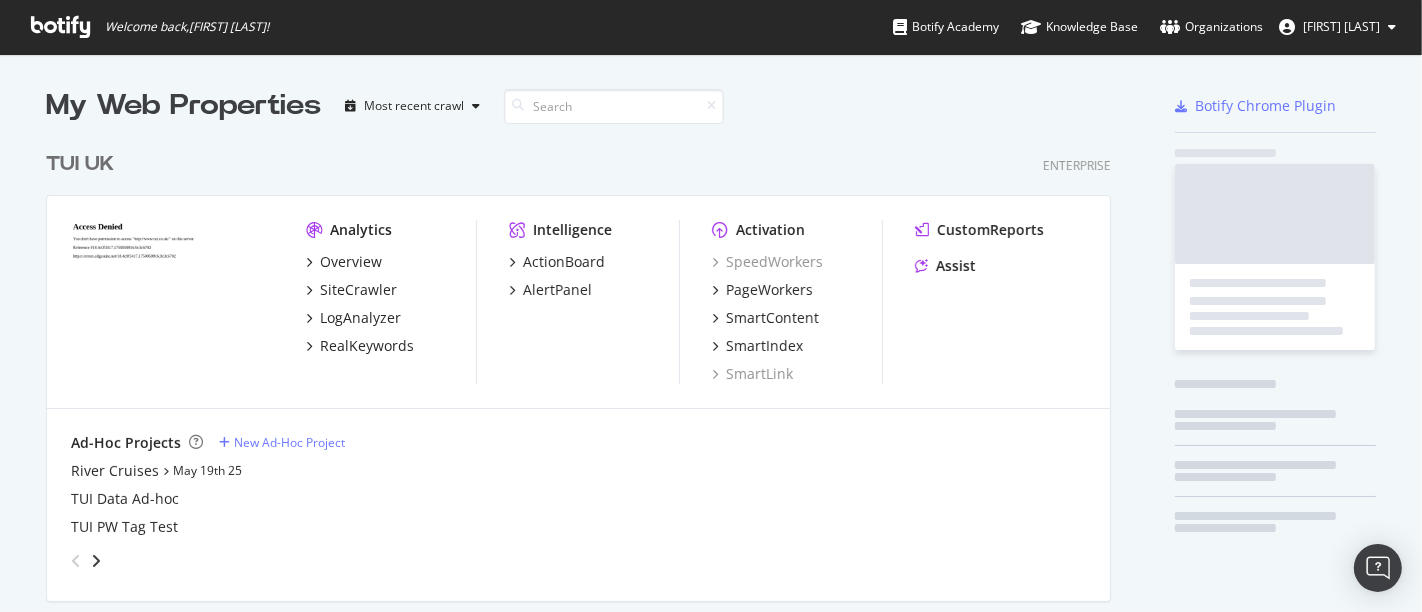 scroll, scrollTop: 17, scrollLeft: 18, axis: both 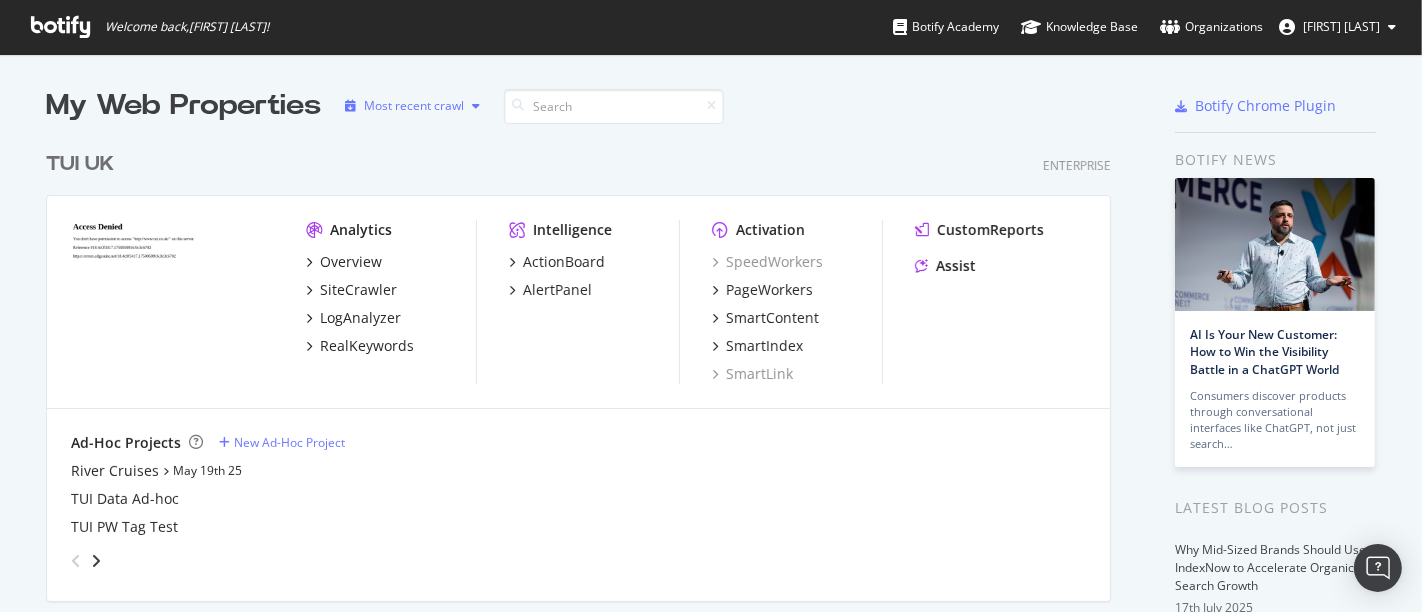 click at bounding box center (476, 106) 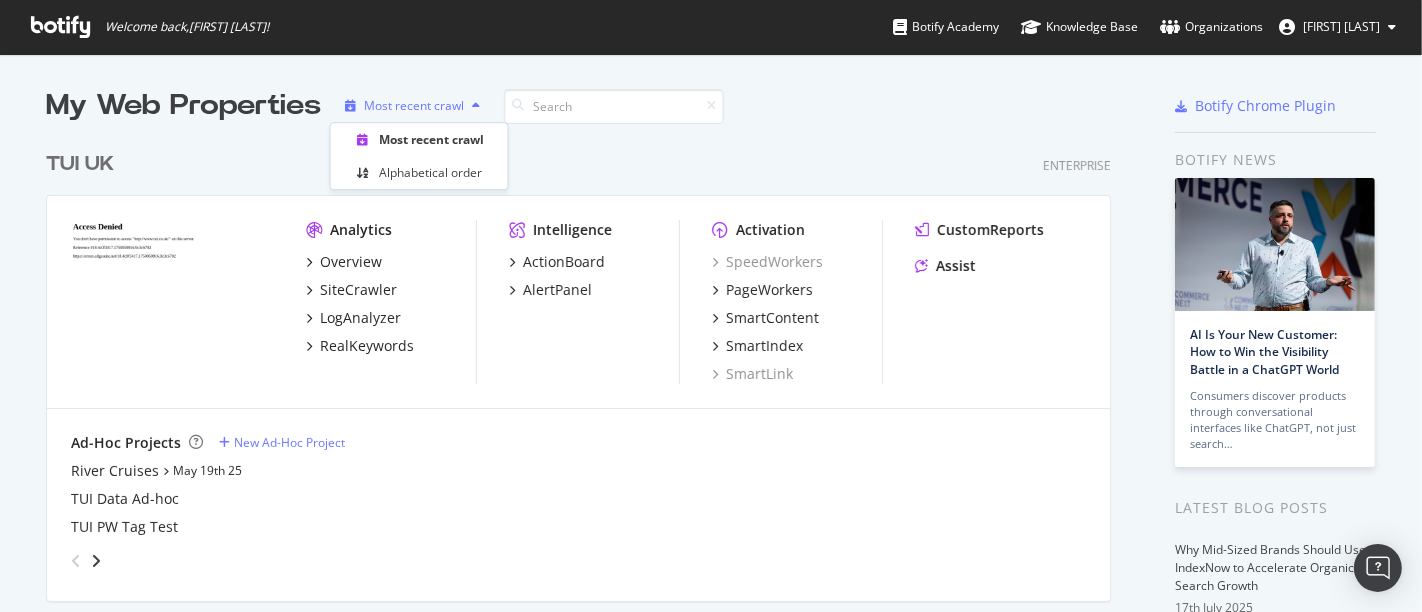 click at bounding box center [476, 106] 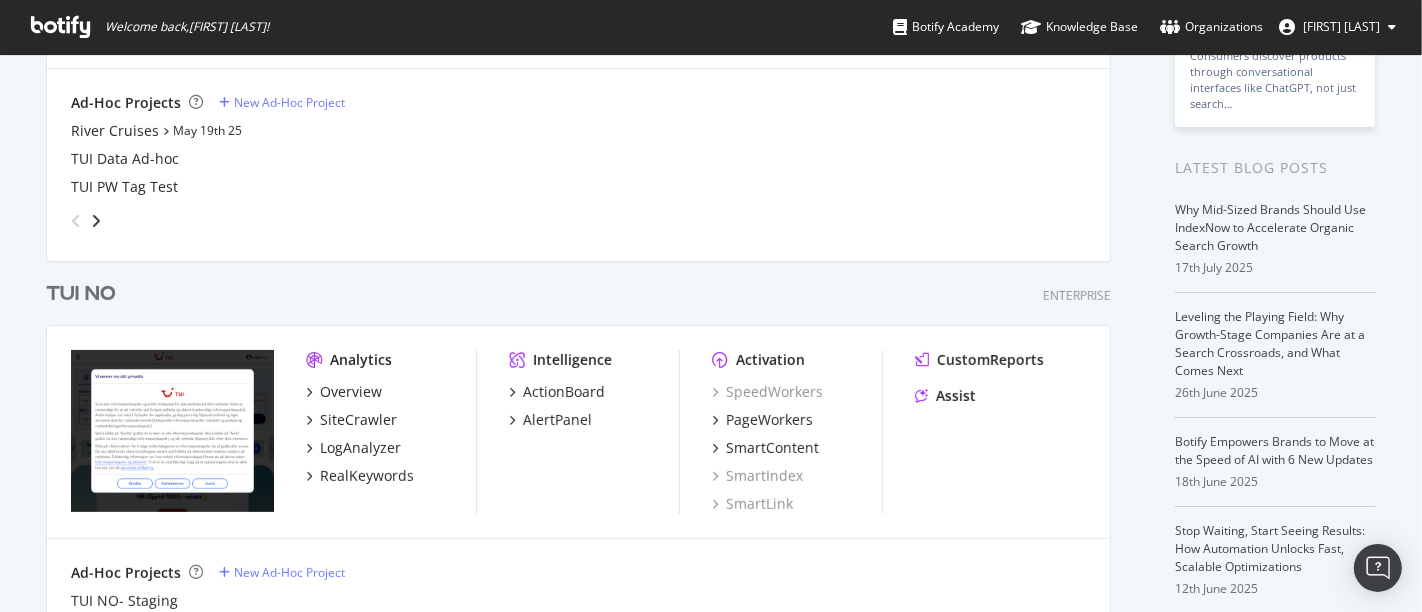 scroll, scrollTop: 333, scrollLeft: 0, axis: vertical 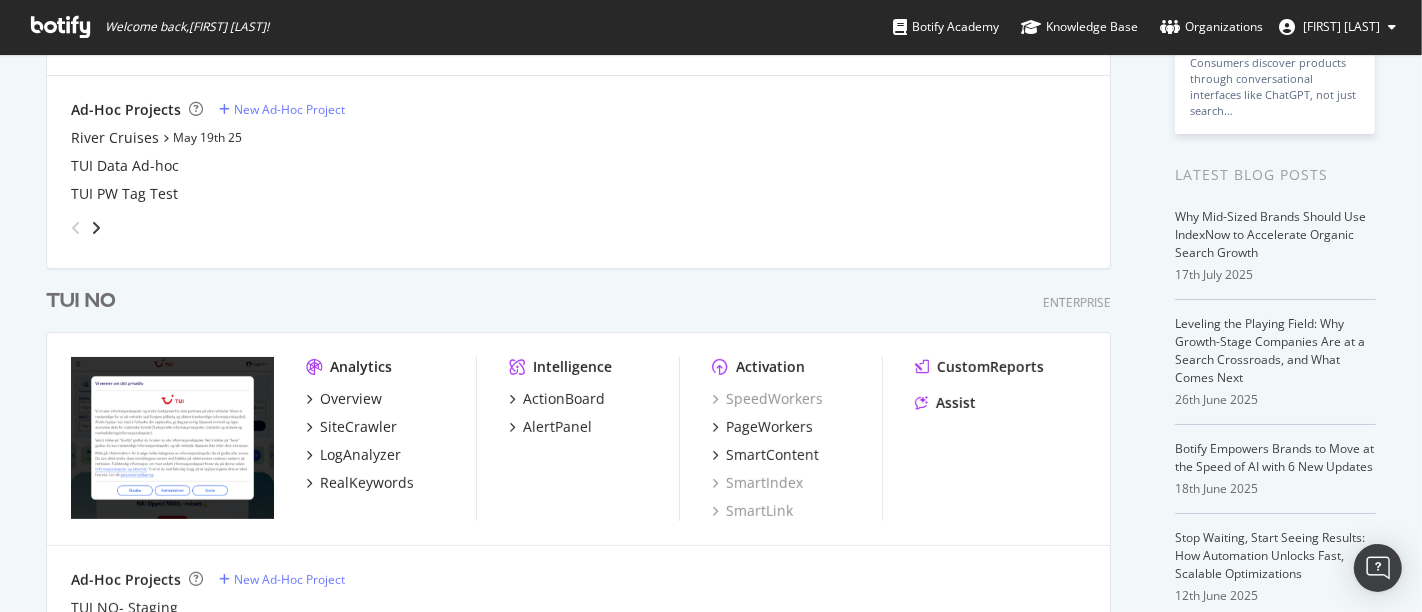 click on "TUI NO" at bounding box center (81, 301) 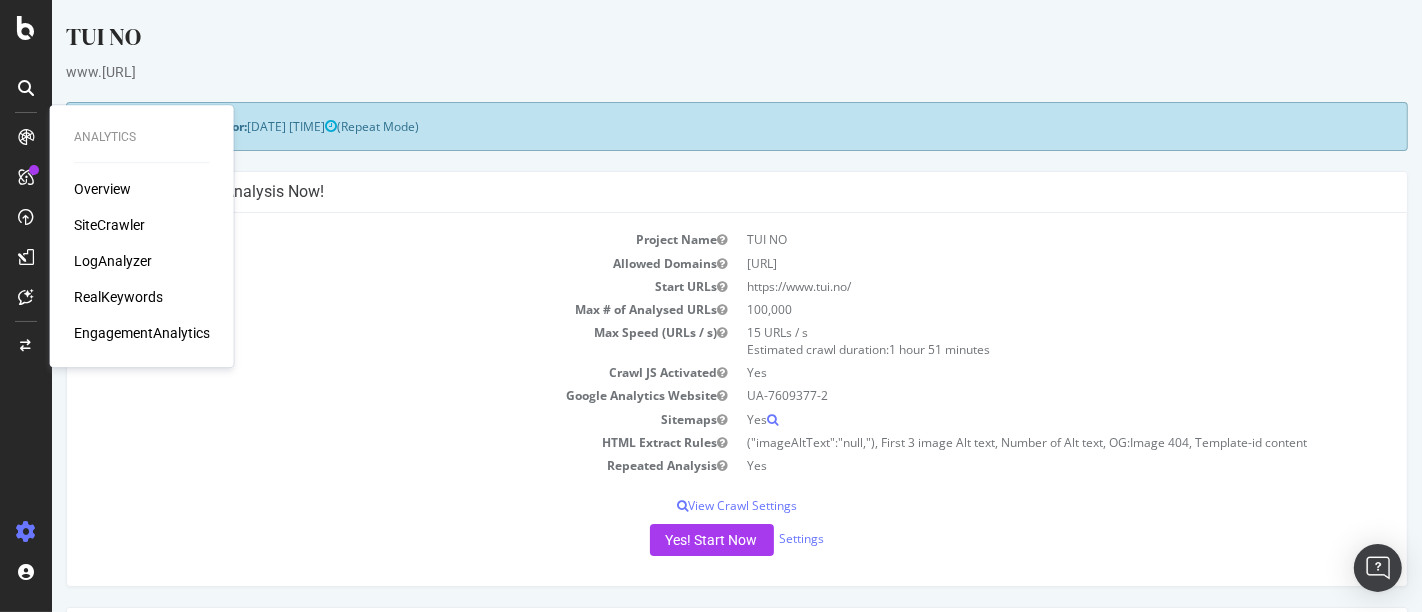 scroll, scrollTop: 0, scrollLeft: 0, axis: both 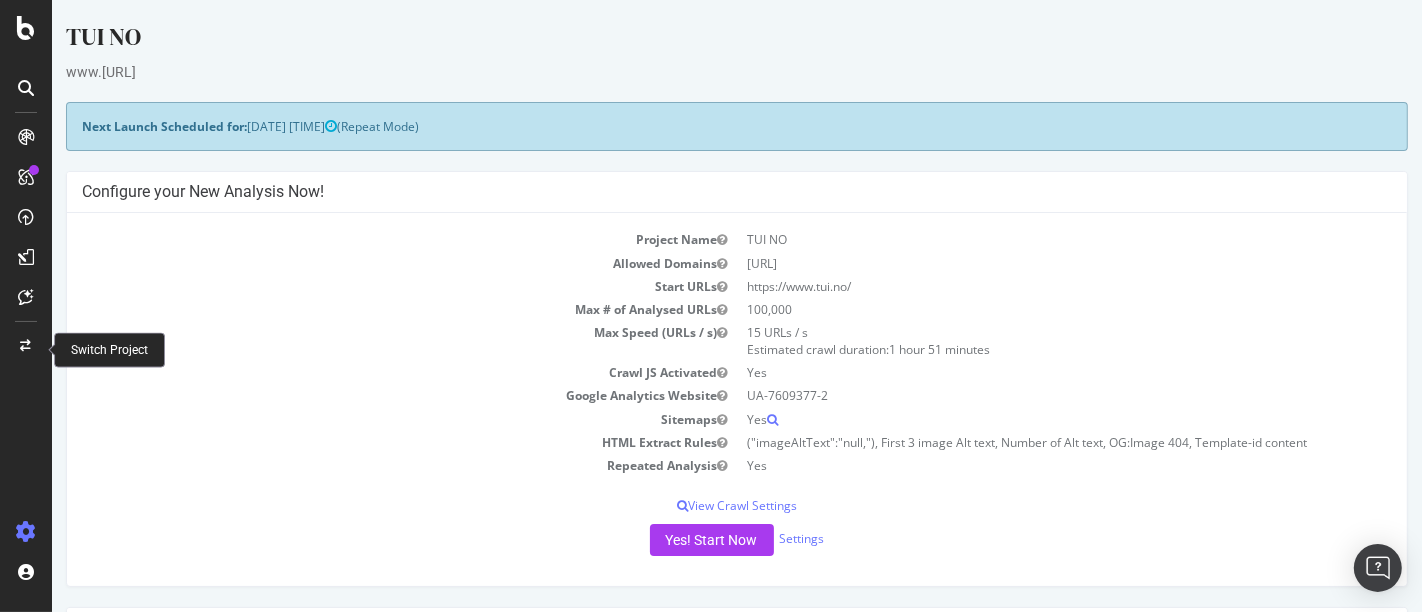 click at bounding box center (26, 346) 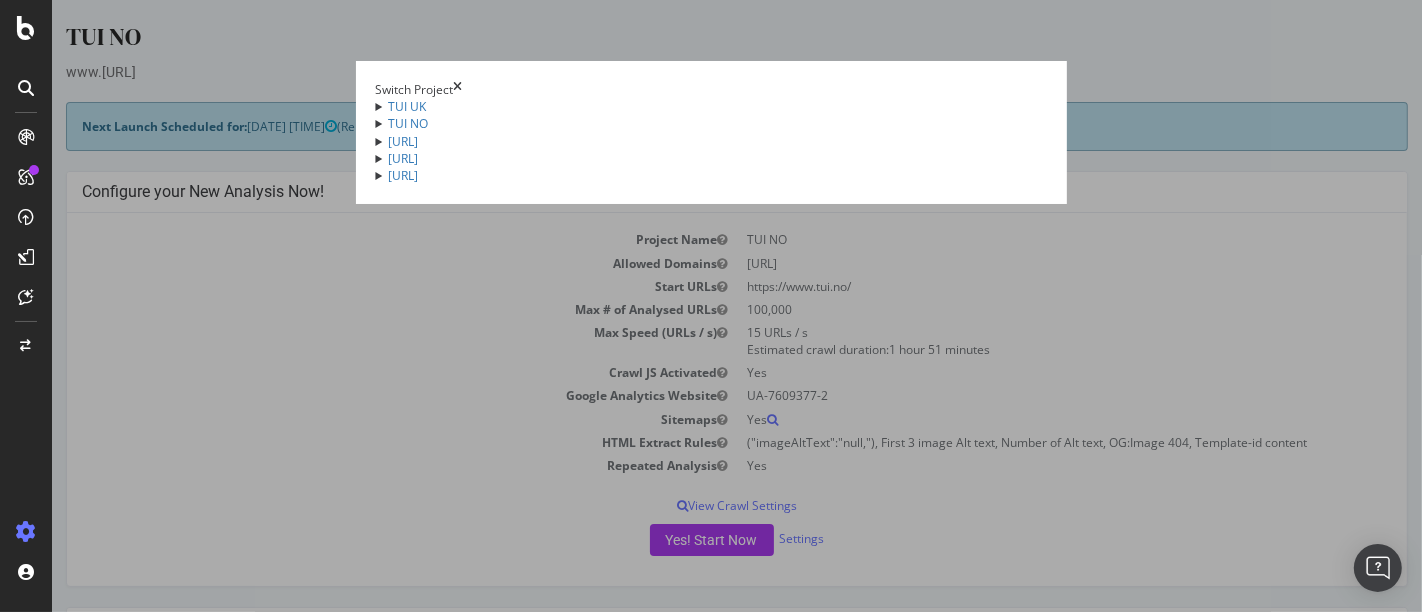 click on "[URL]" at bounding box center [711, 141] 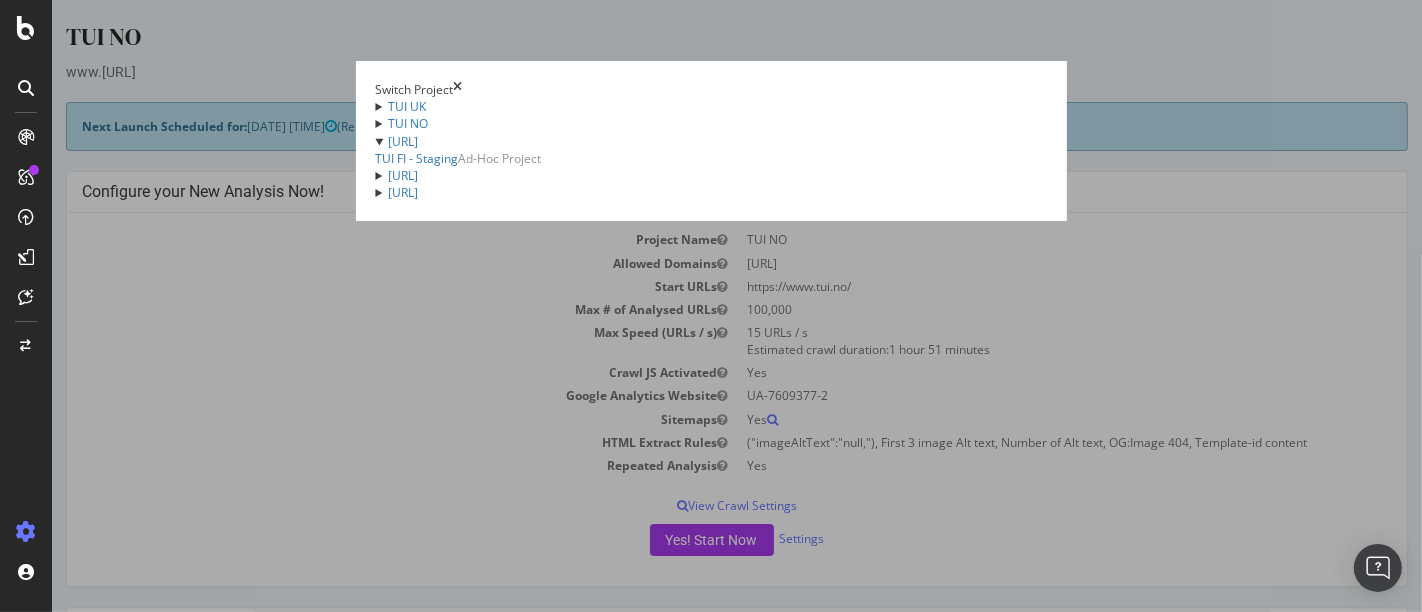 click on "[URL]" at bounding box center [711, 141] 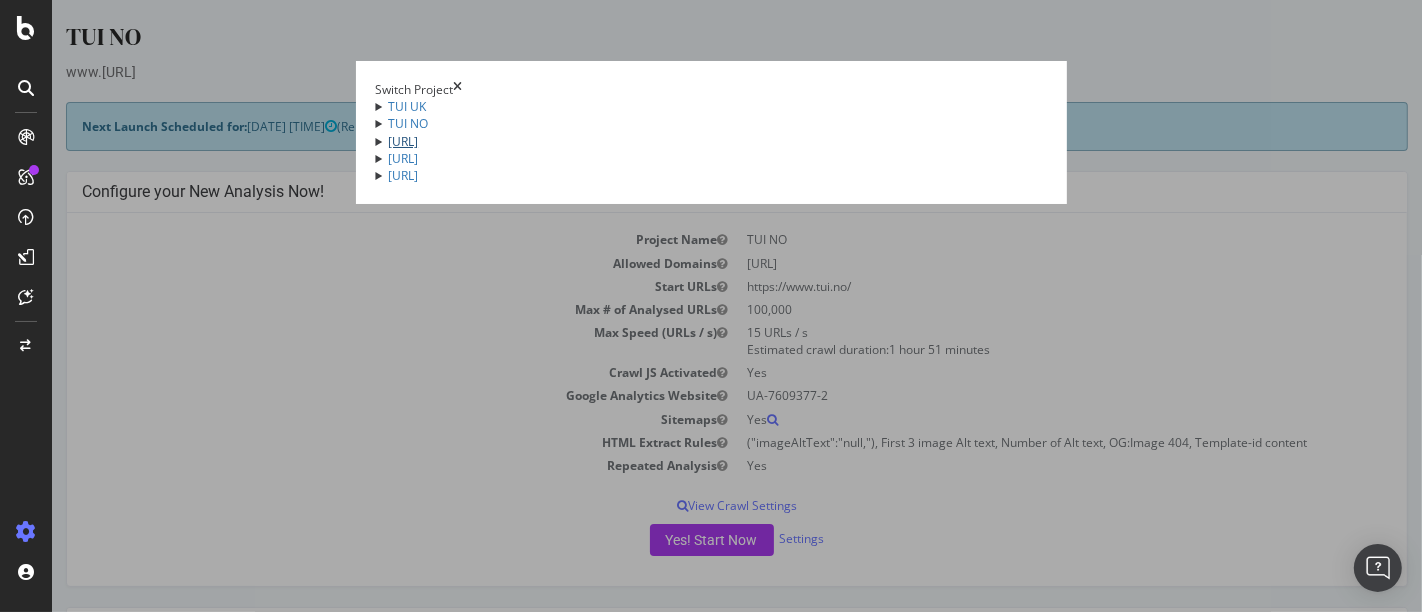 click on "[URL]" at bounding box center [403, 141] 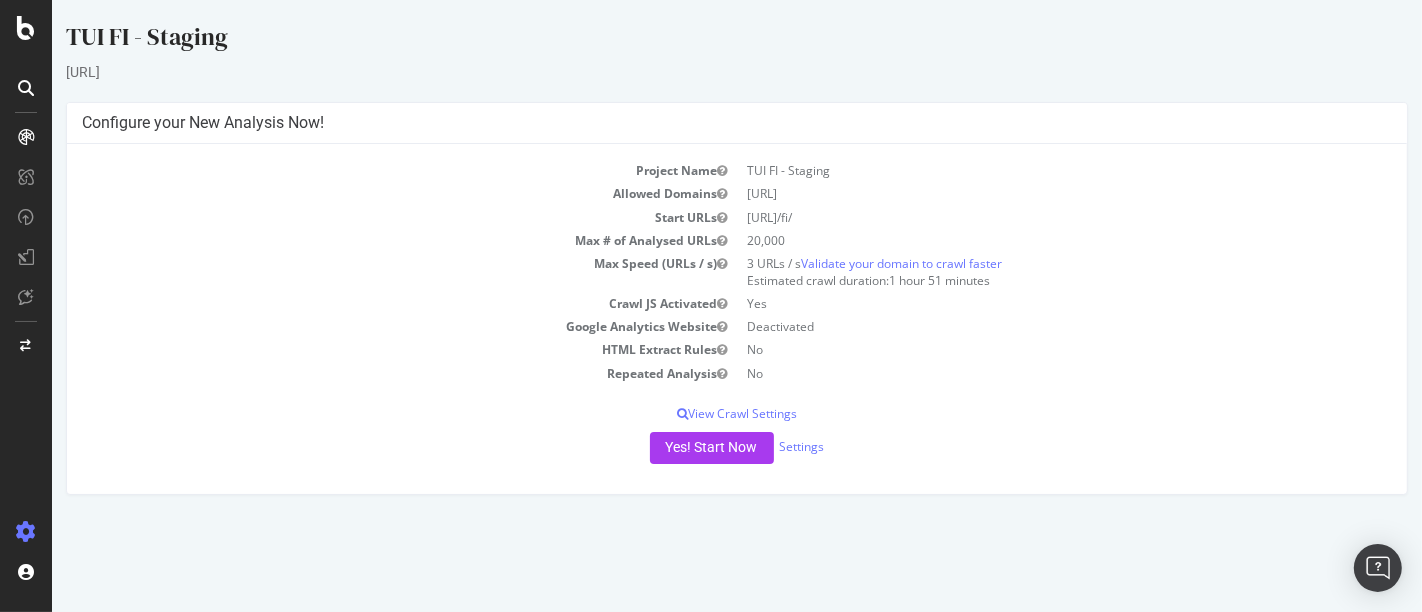 scroll, scrollTop: 0, scrollLeft: 0, axis: both 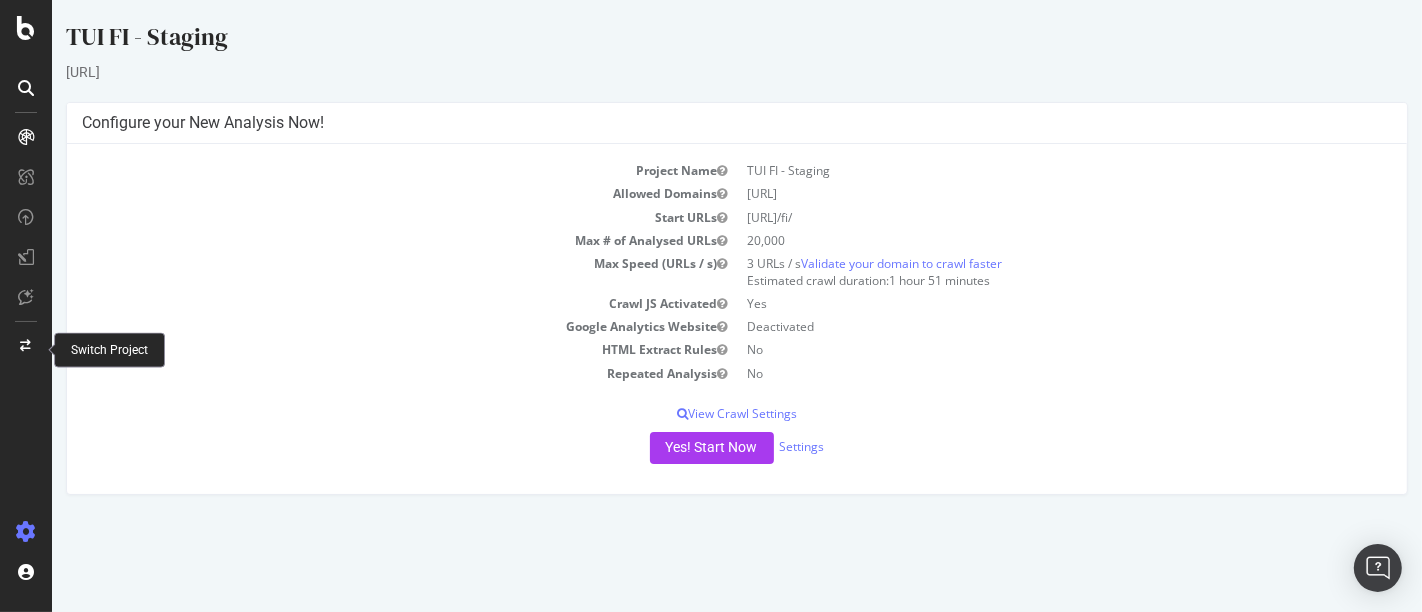 click at bounding box center [26, 346] 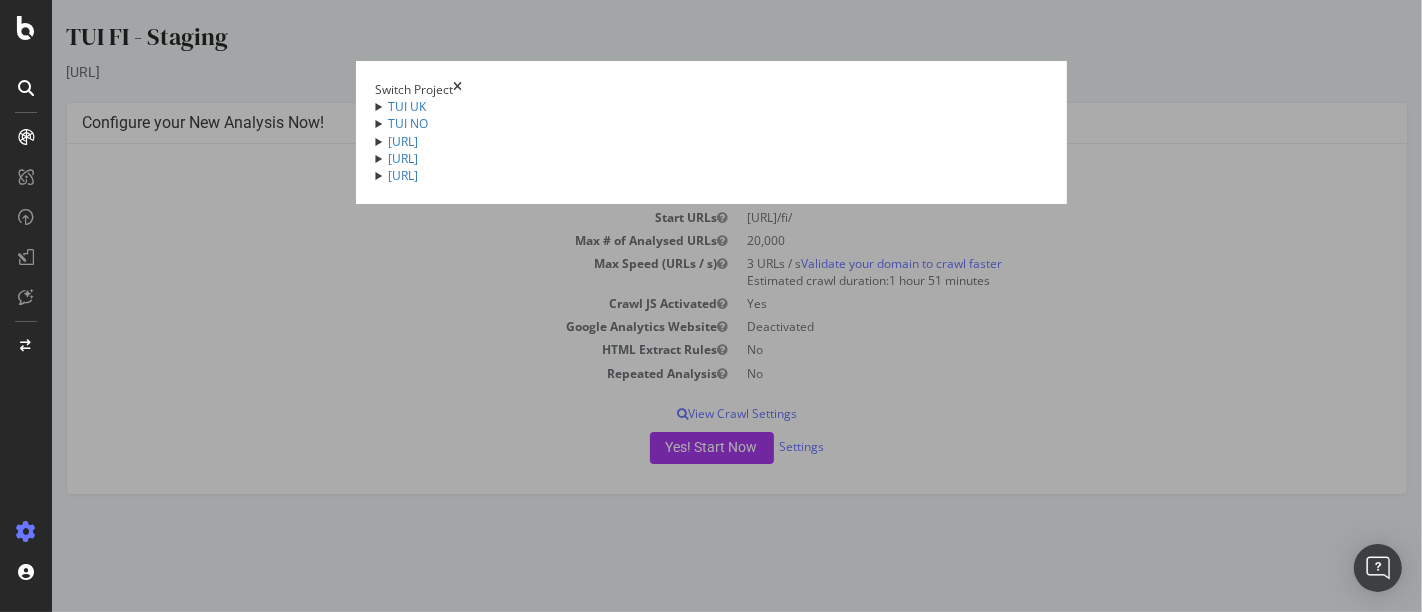 click on "TUI UK" at bounding box center [711, 106] 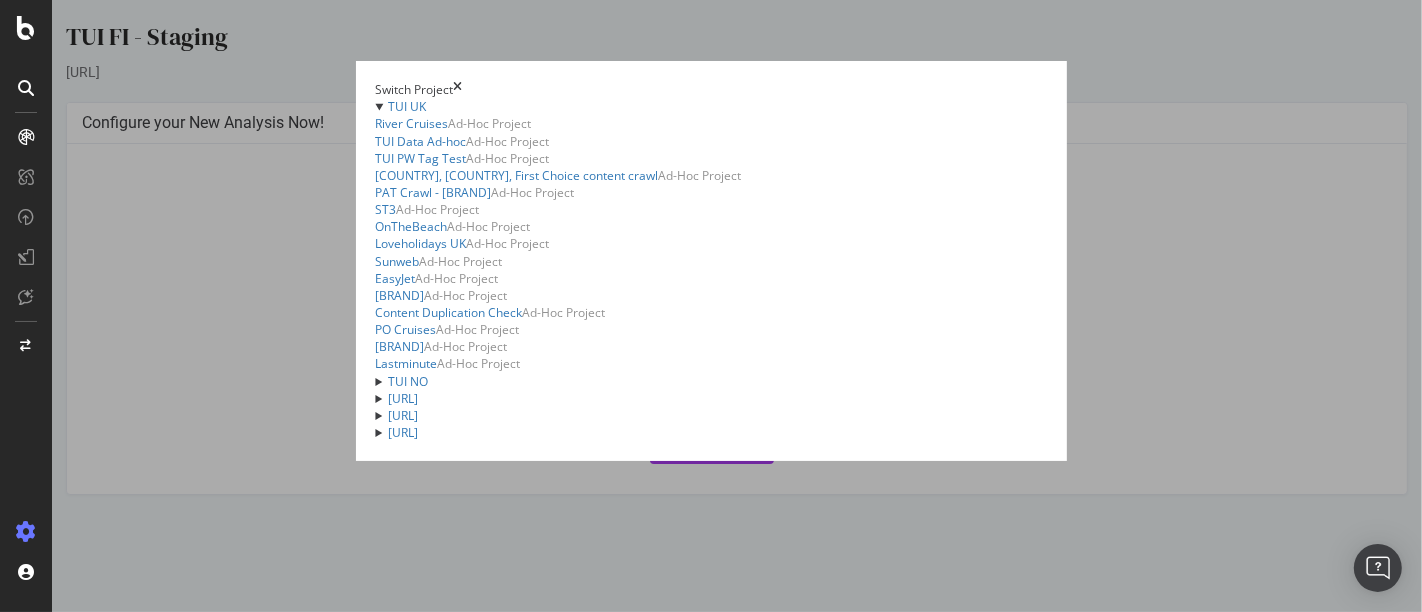 click on "TUI UK" at bounding box center [711, 106] 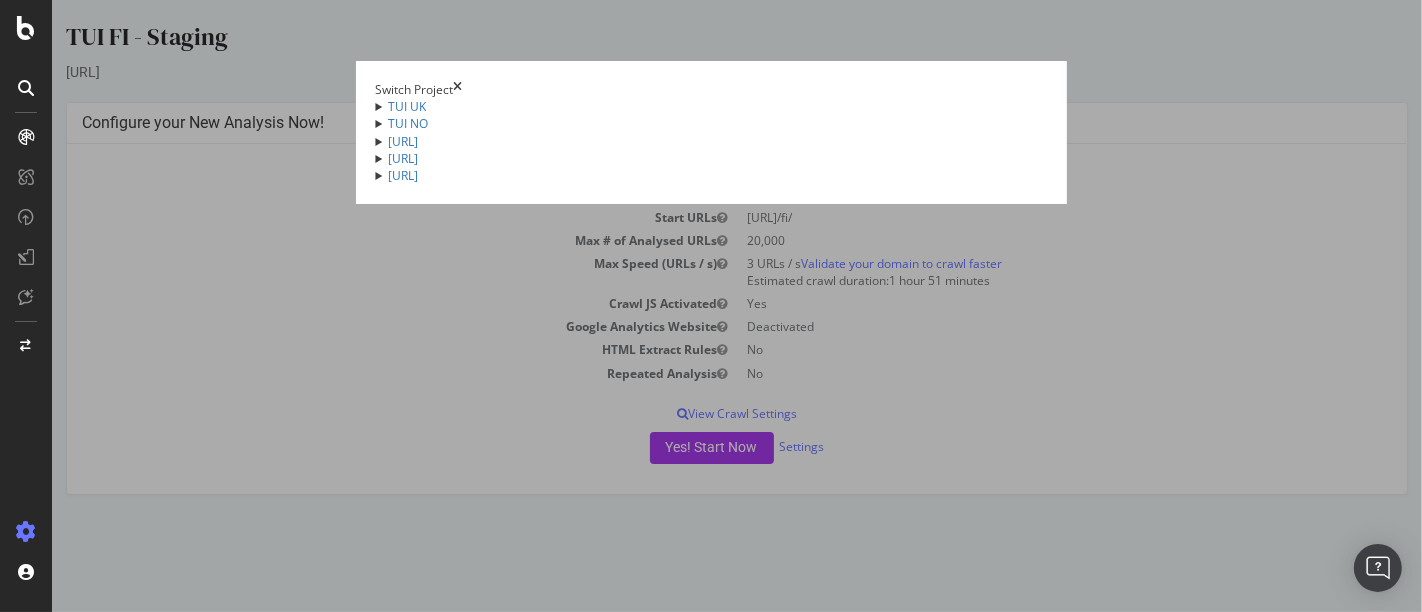 click on "[URL]" at bounding box center [711, 141] 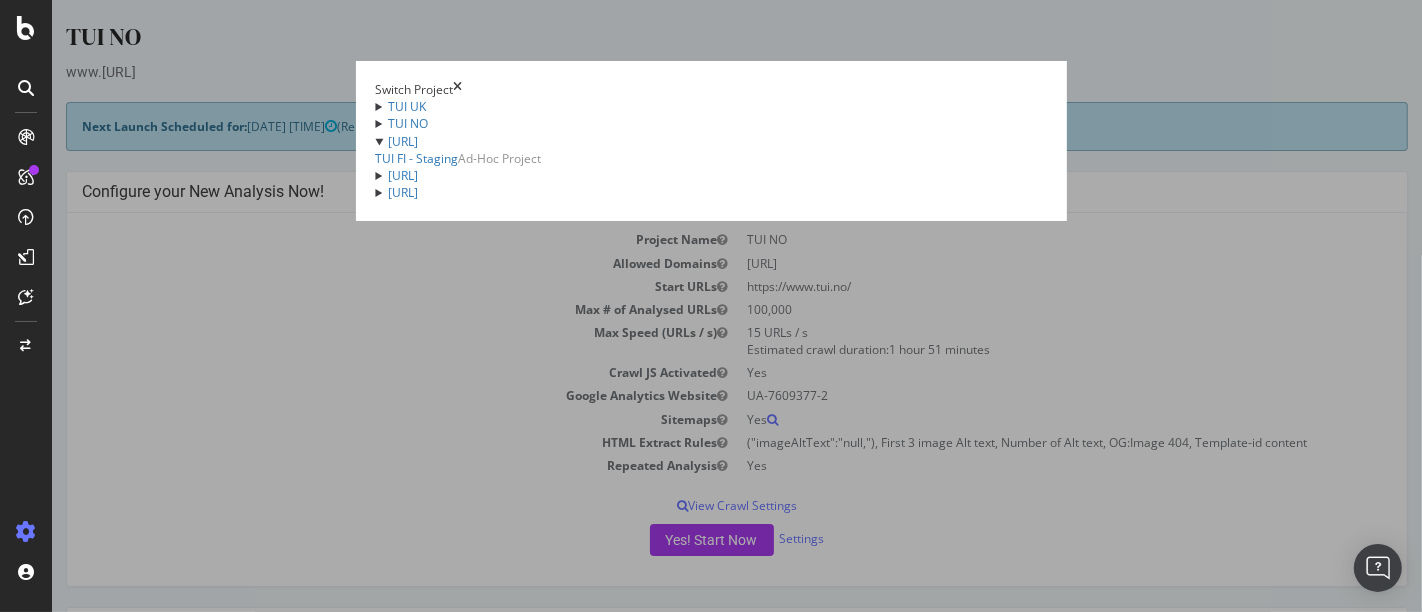 scroll, scrollTop: 0, scrollLeft: 0, axis: both 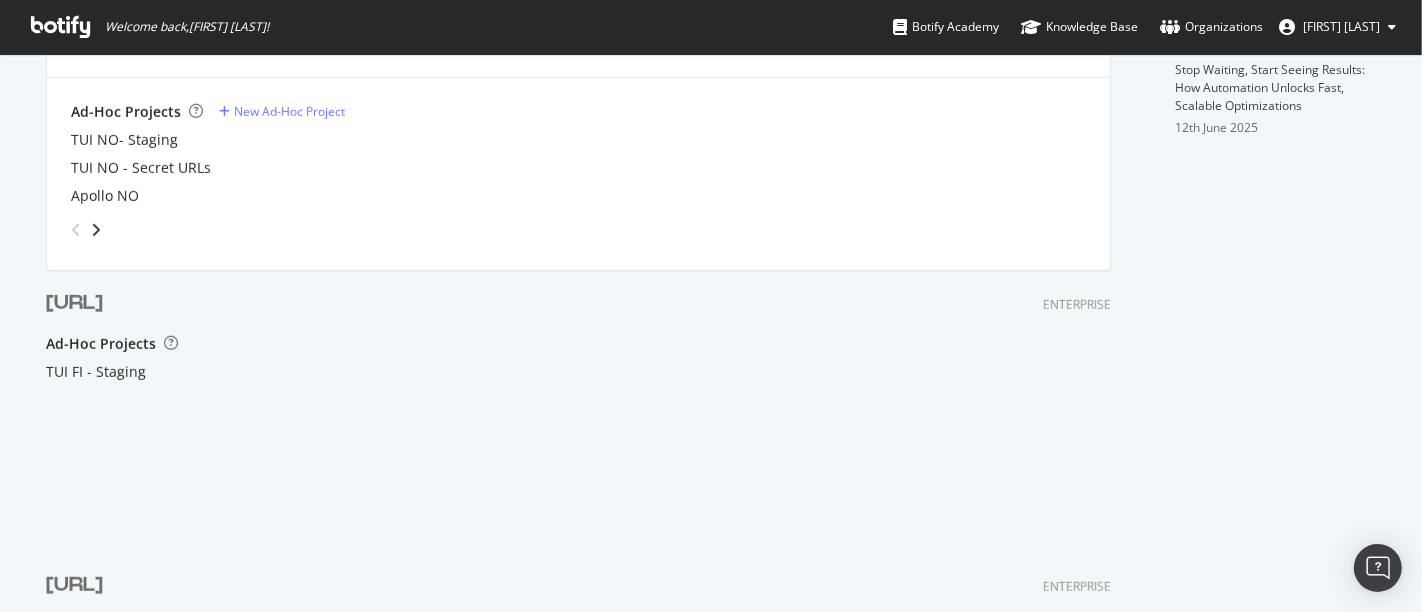 click on "Ad-Hoc Projects New Ad-Hoc Project [BRAND] - Staging [BRAND] - Secret URLs [COUNTRY]" at bounding box center [578, 174] 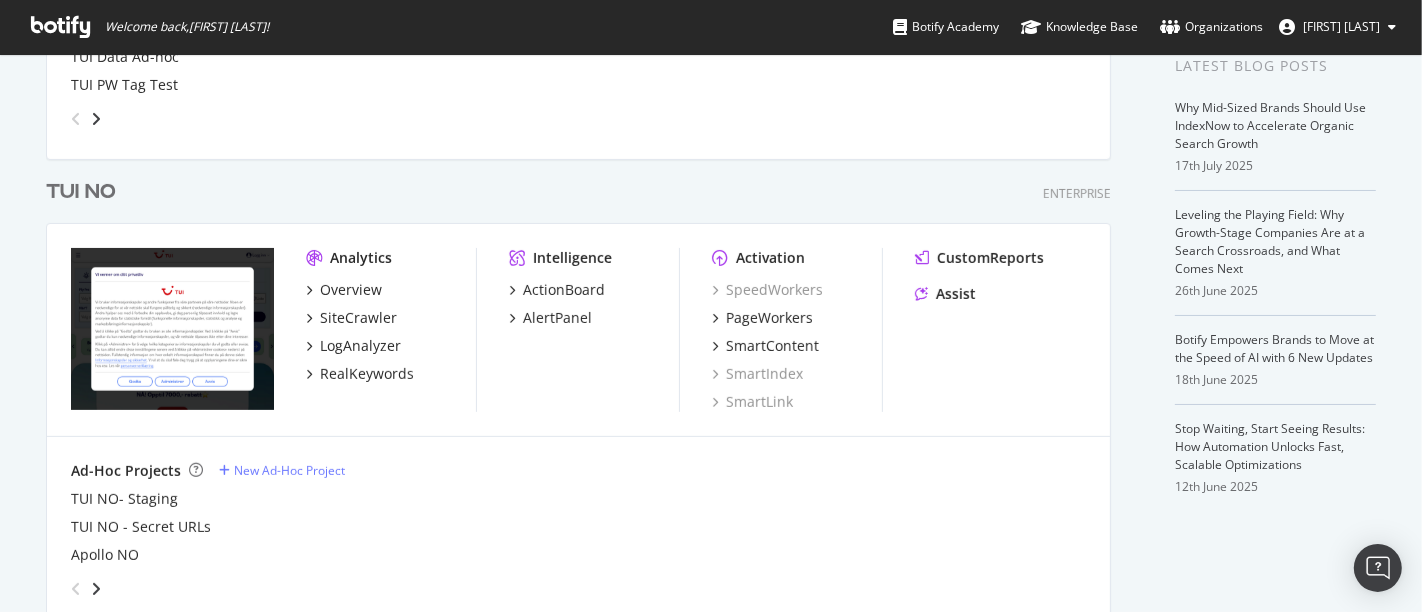 scroll, scrollTop: 437, scrollLeft: 0, axis: vertical 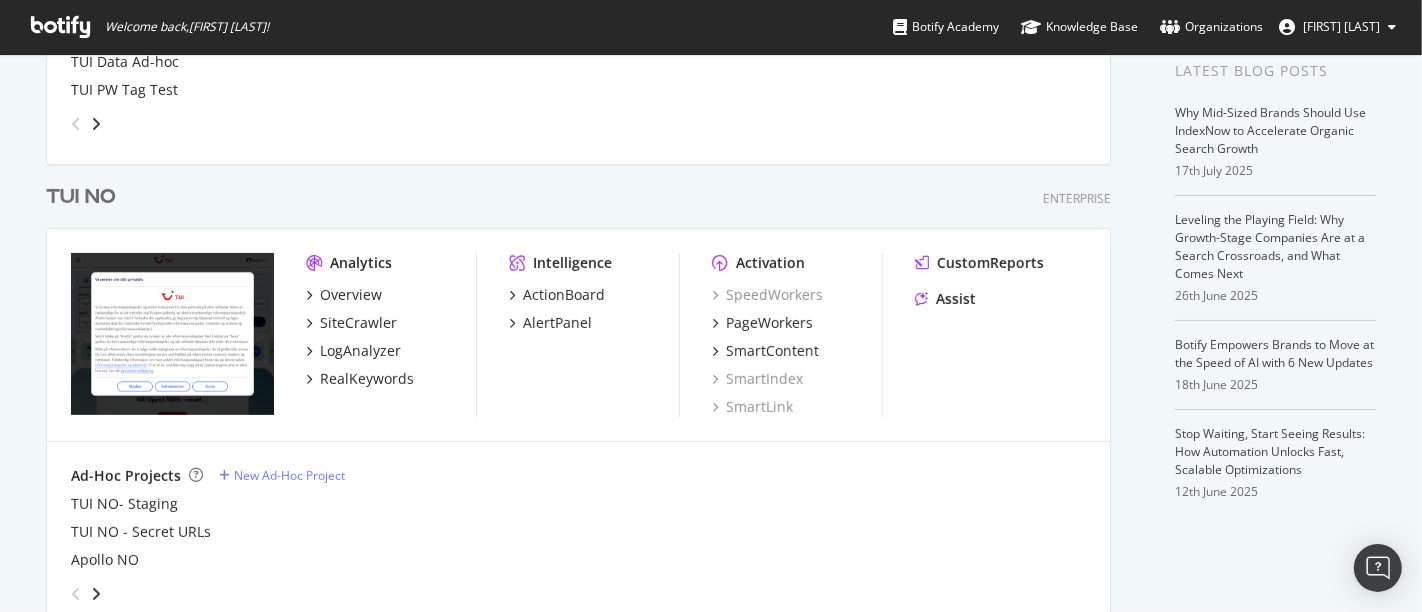 click on "TUI NO" at bounding box center (81, 197) 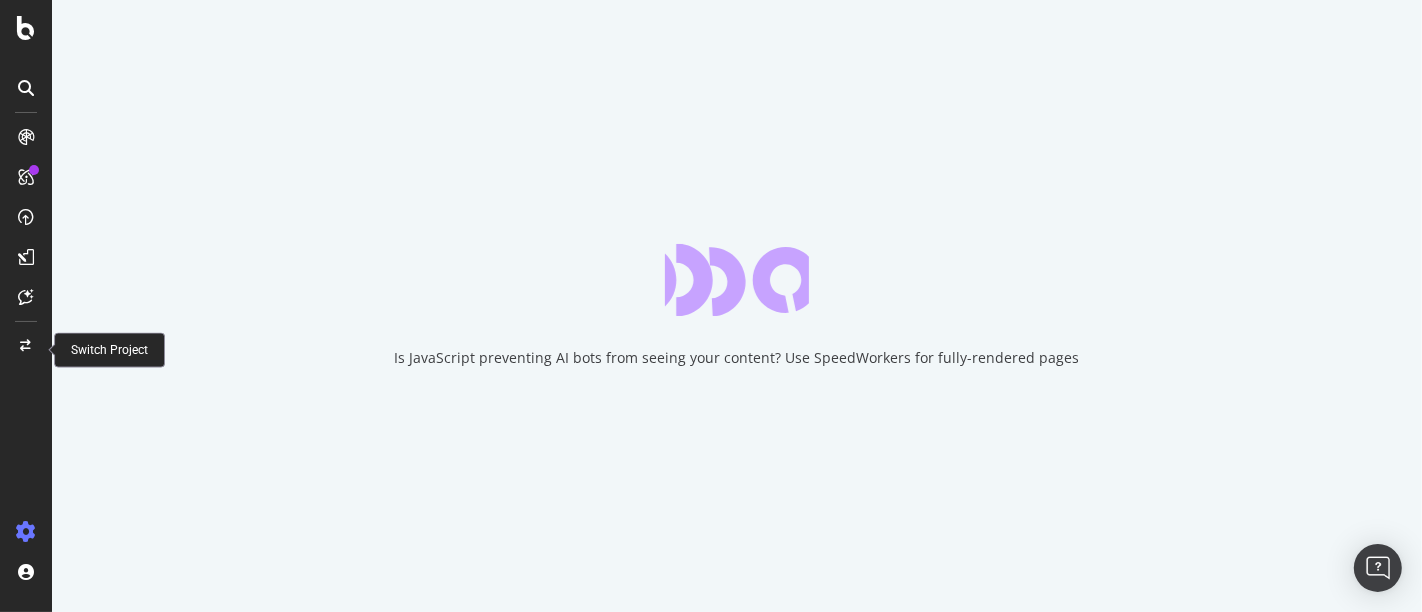 scroll, scrollTop: 0, scrollLeft: 0, axis: both 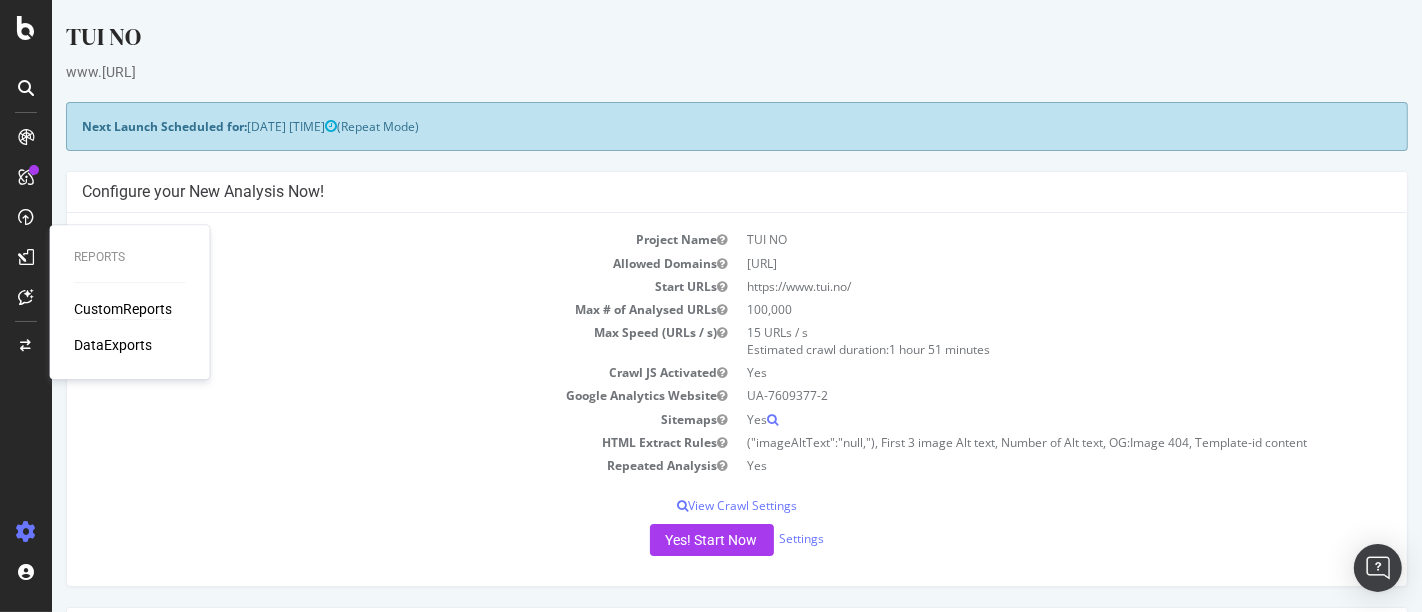 click on "CustomReports" at bounding box center [123, 309] 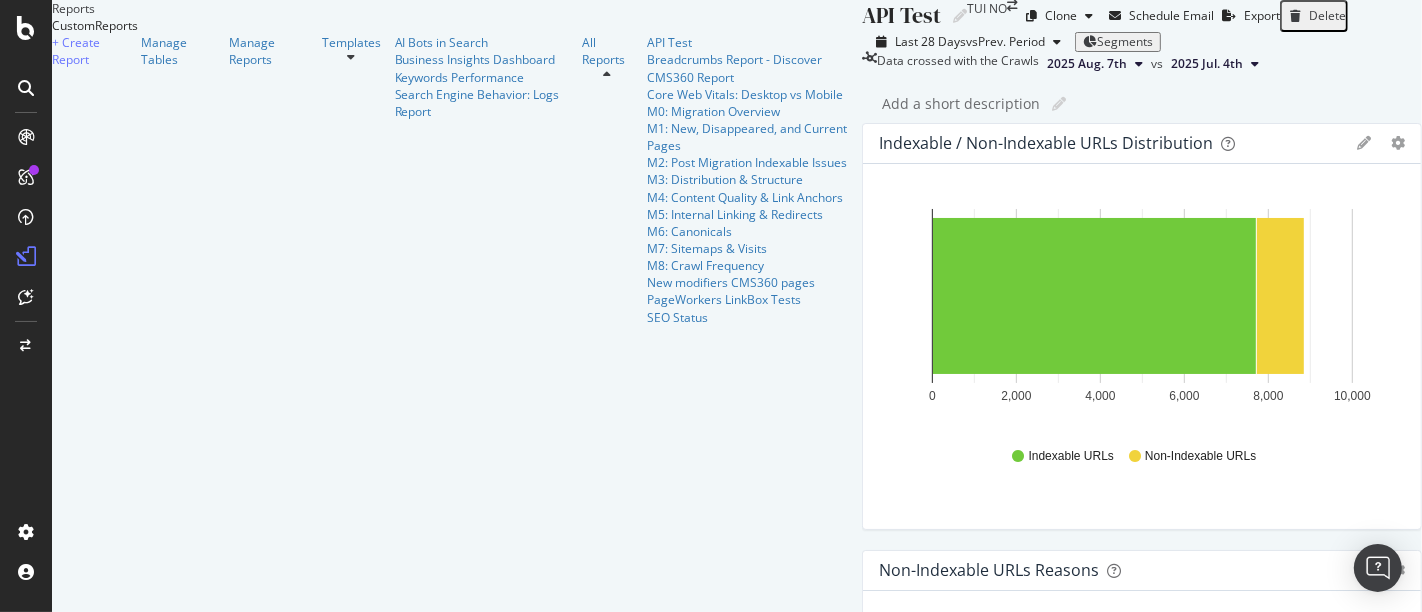 scroll, scrollTop: 415, scrollLeft: 0, axis: vertical 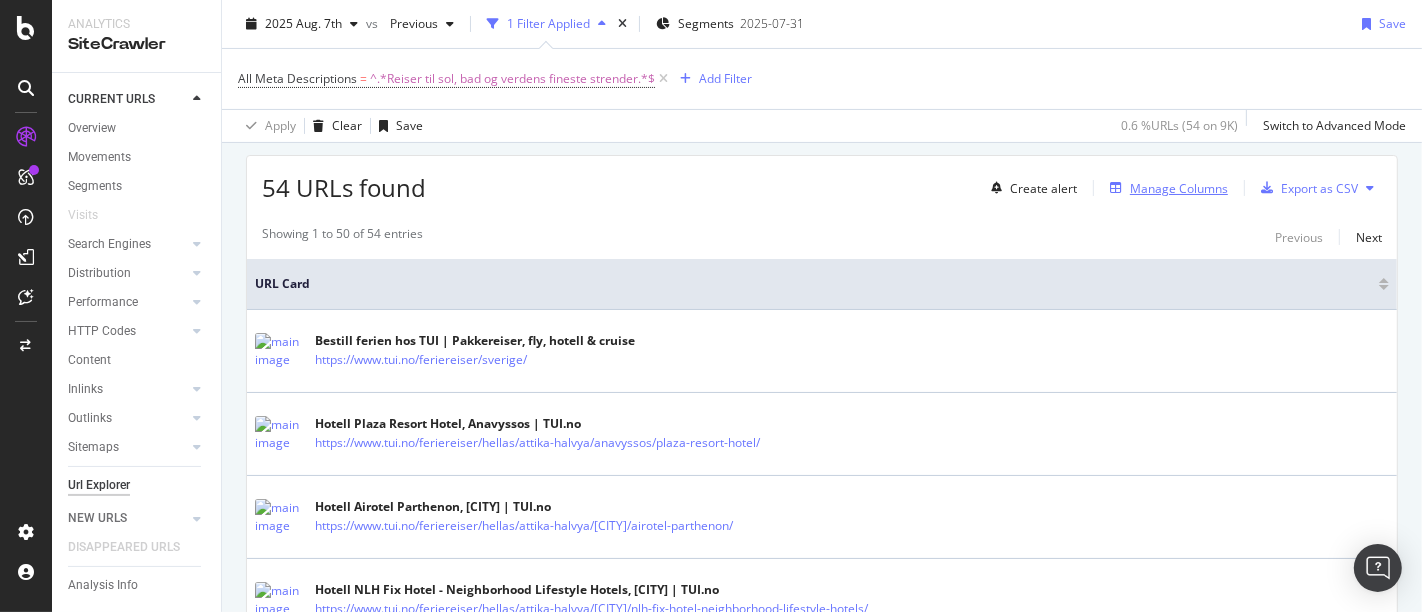 click on "Manage Columns" at bounding box center [1179, 188] 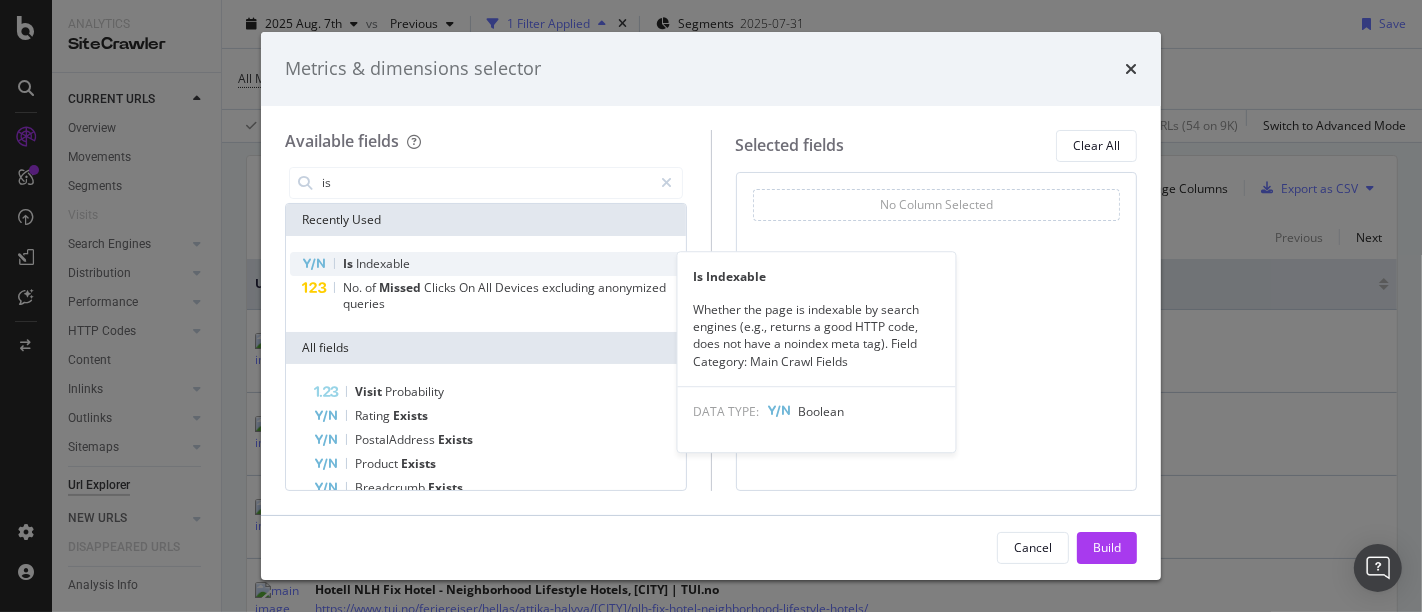 click on "Indexable" at bounding box center (383, 263) 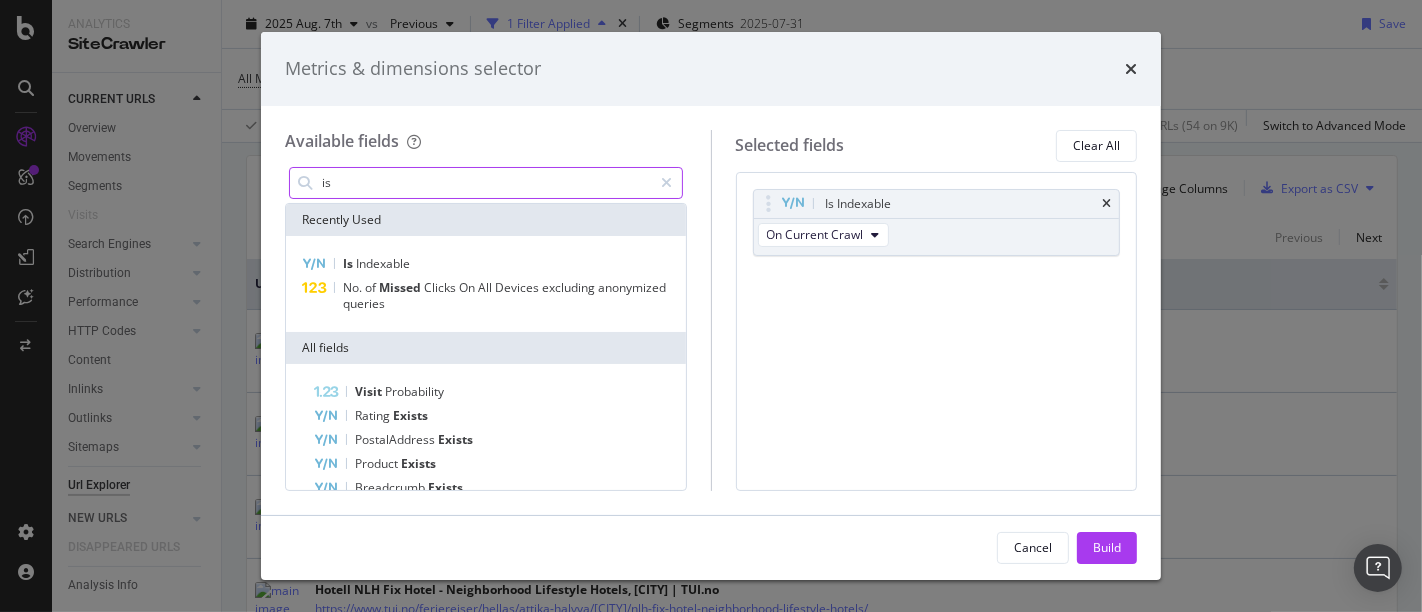 click on "is" at bounding box center (486, 183) 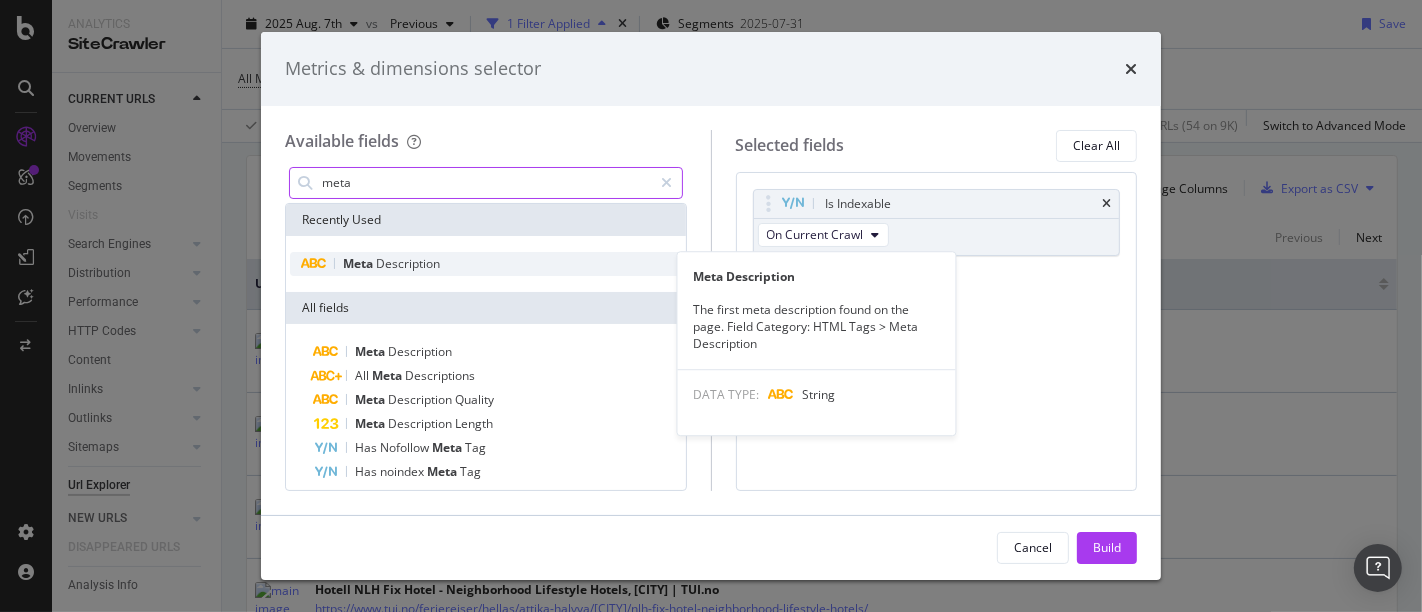 type on "meta" 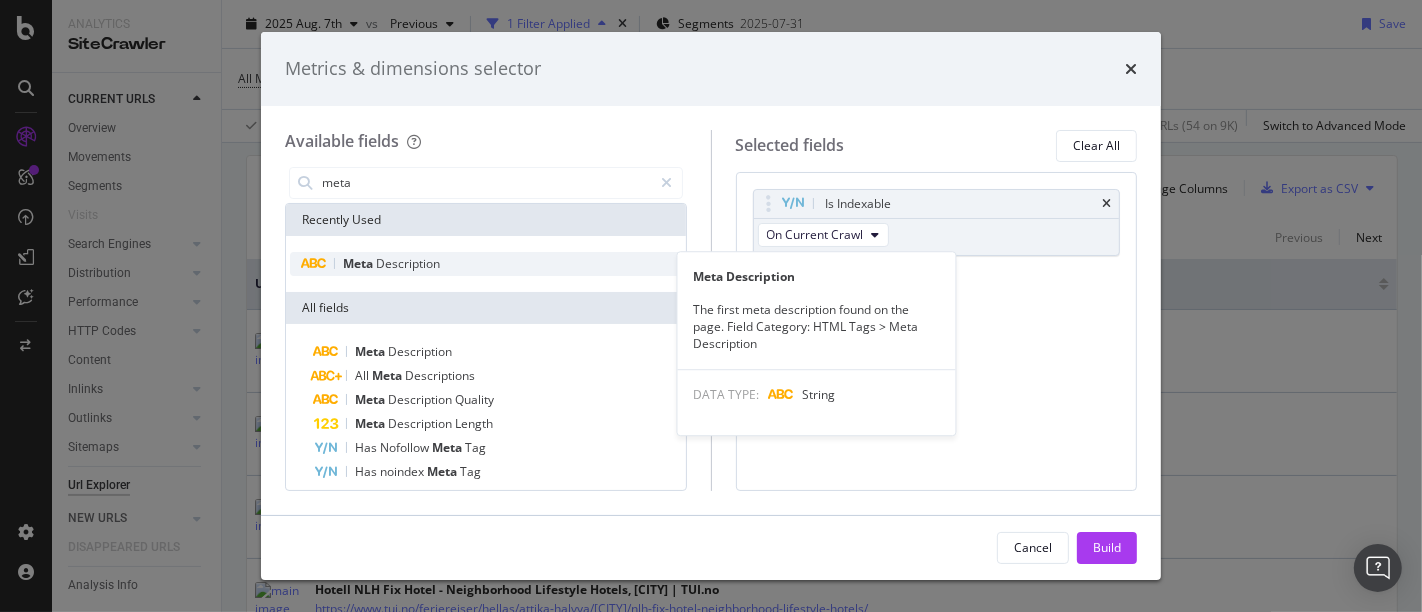click on "Description" at bounding box center [408, 263] 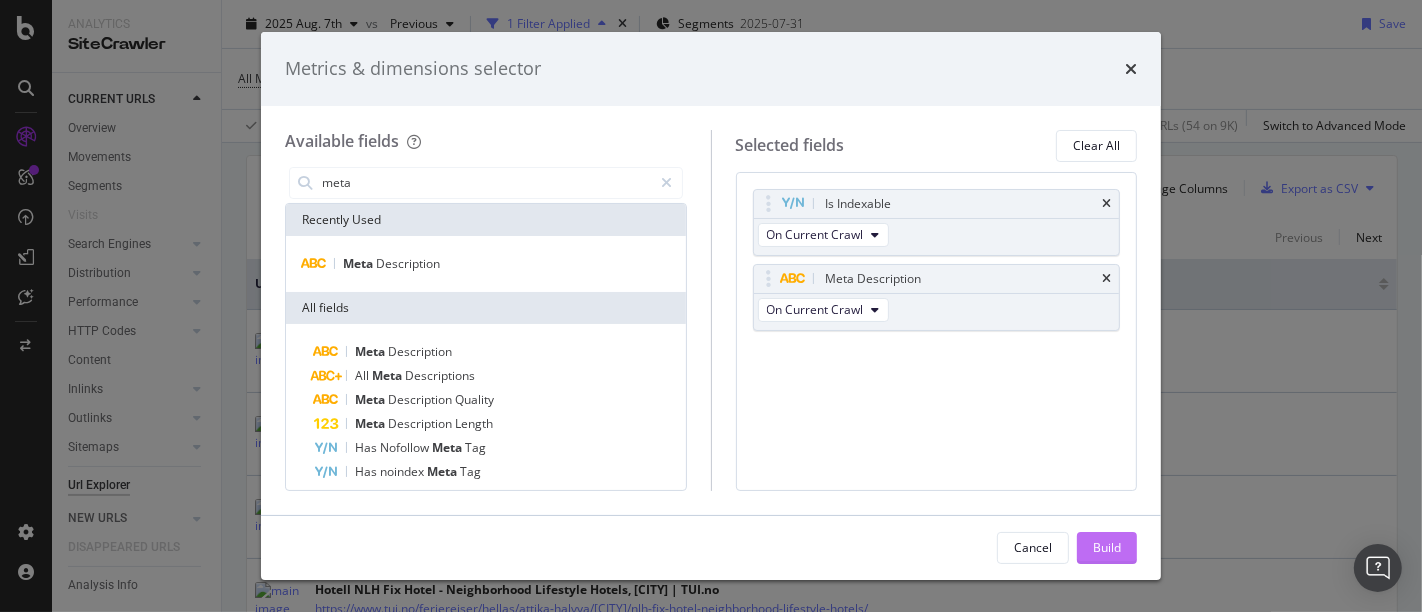 click on "Build" at bounding box center (1107, 547) 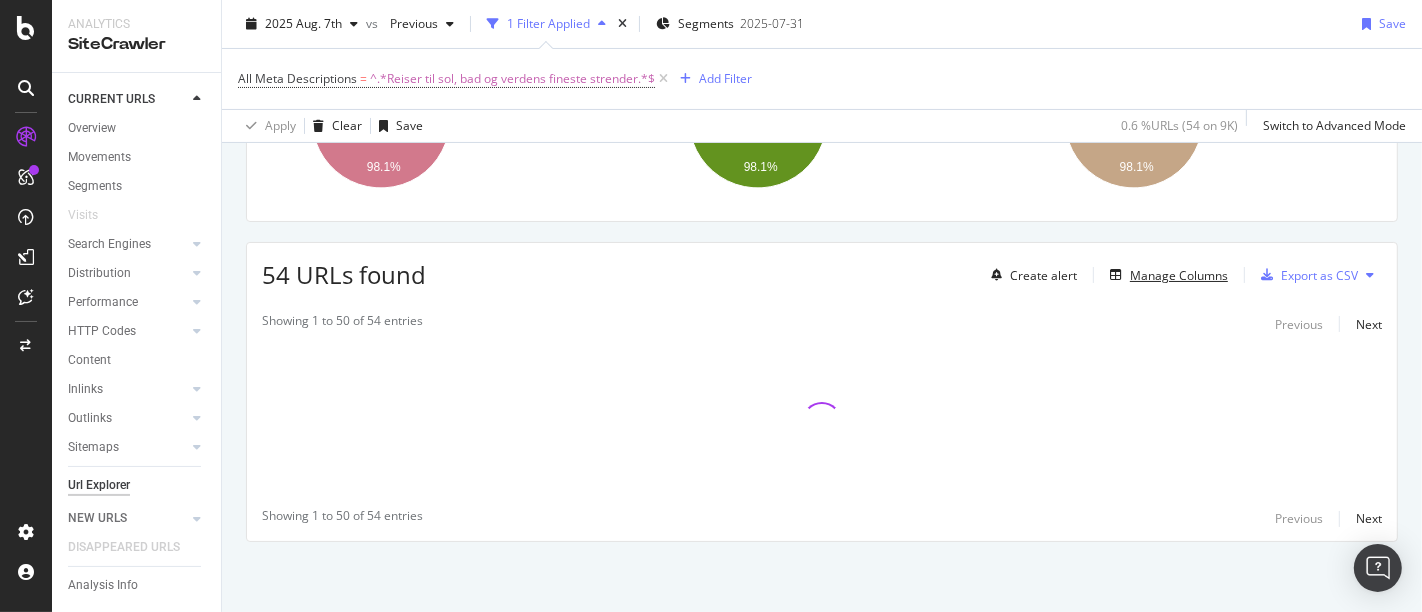 scroll, scrollTop: 255, scrollLeft: 0, axis: vertical 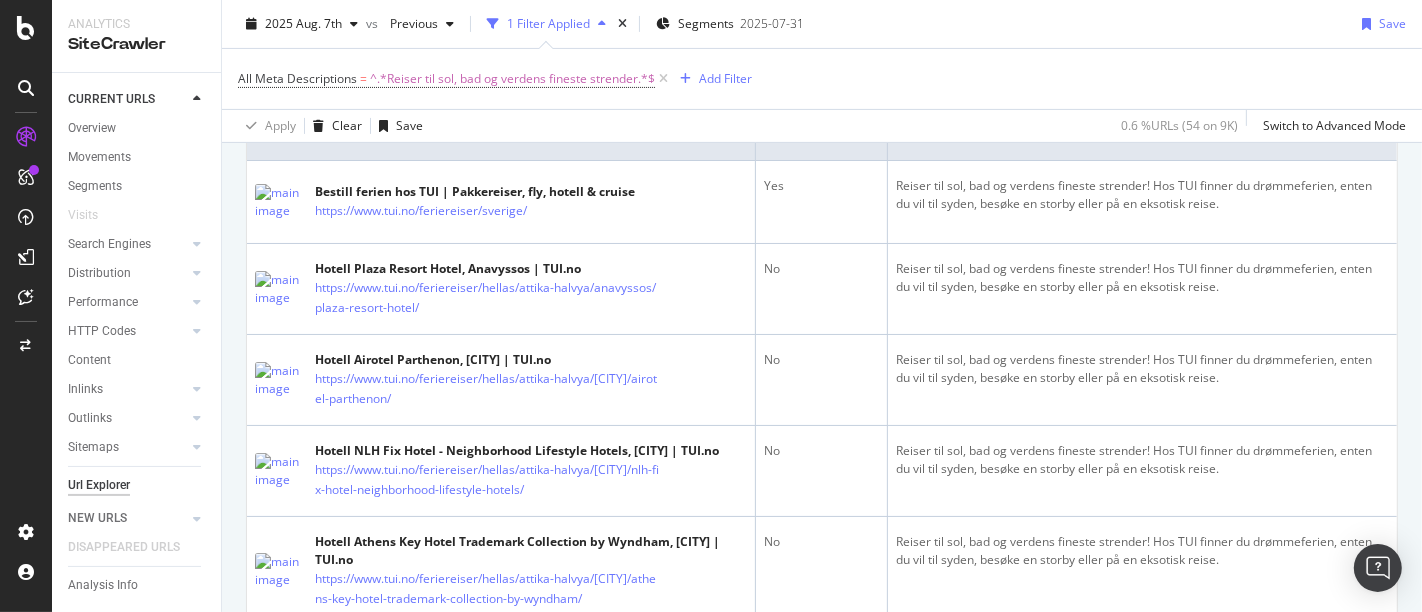 type 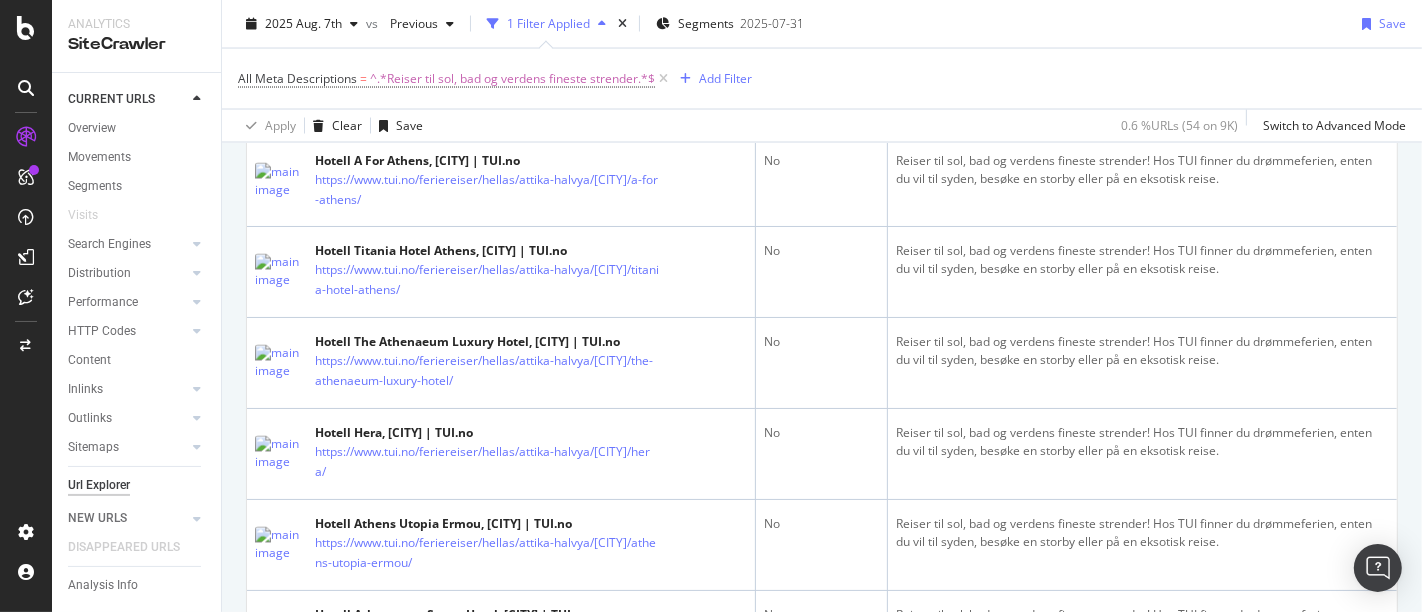 scroll, scrollTop: 0, scrollLeft: 0, axis: both 